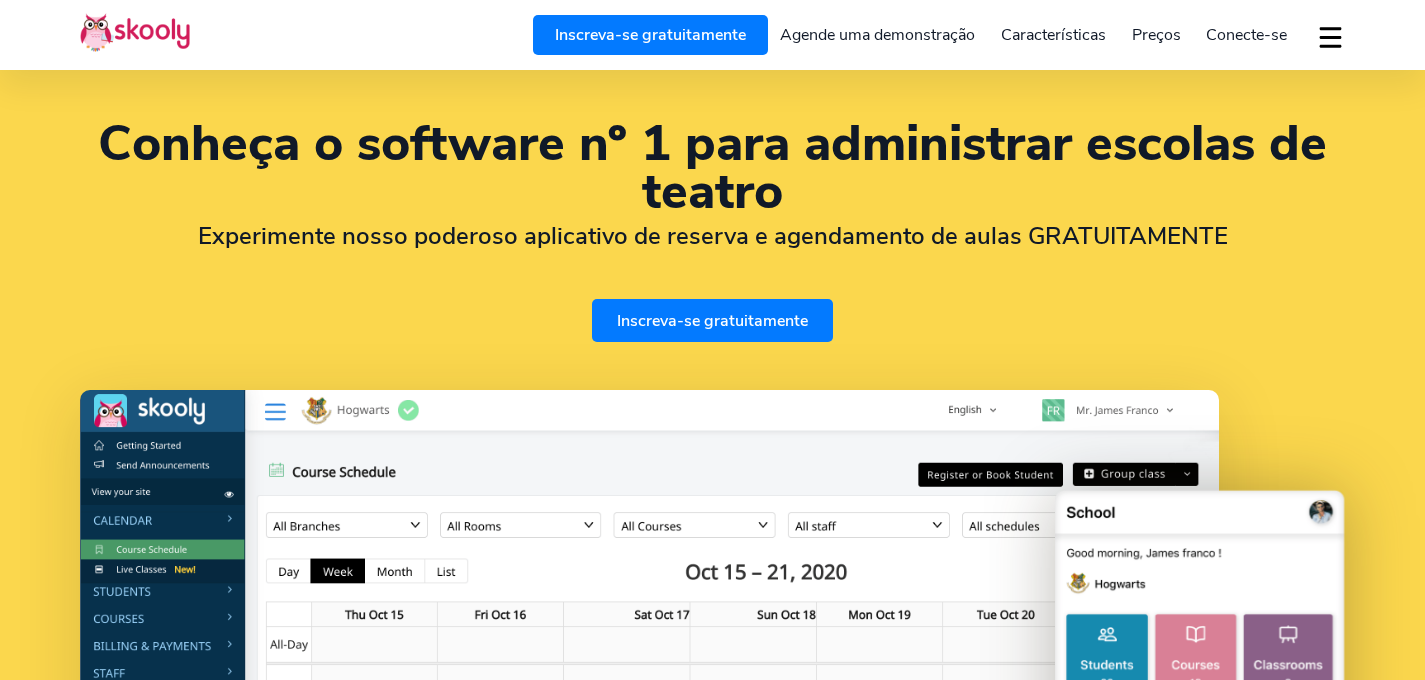select on "pt" 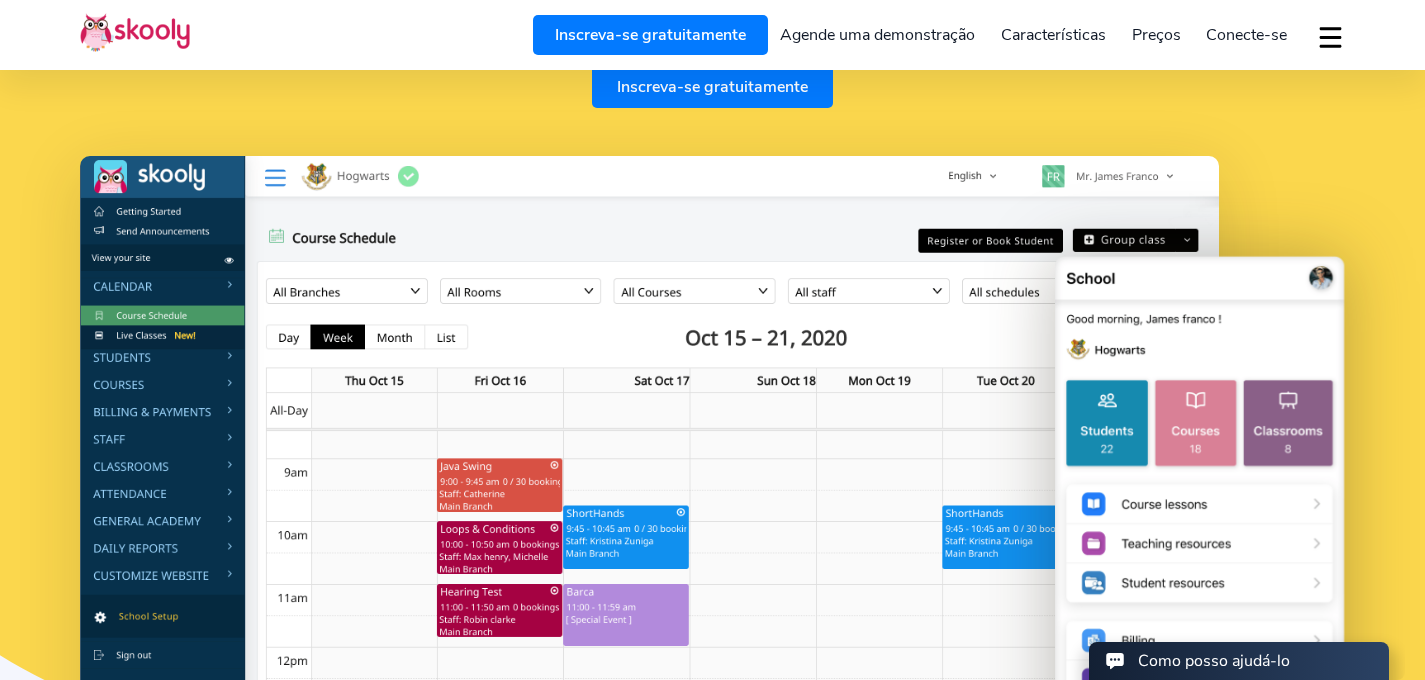 scroll, scrollTop: 0, scrollLeft: 0, axis: both 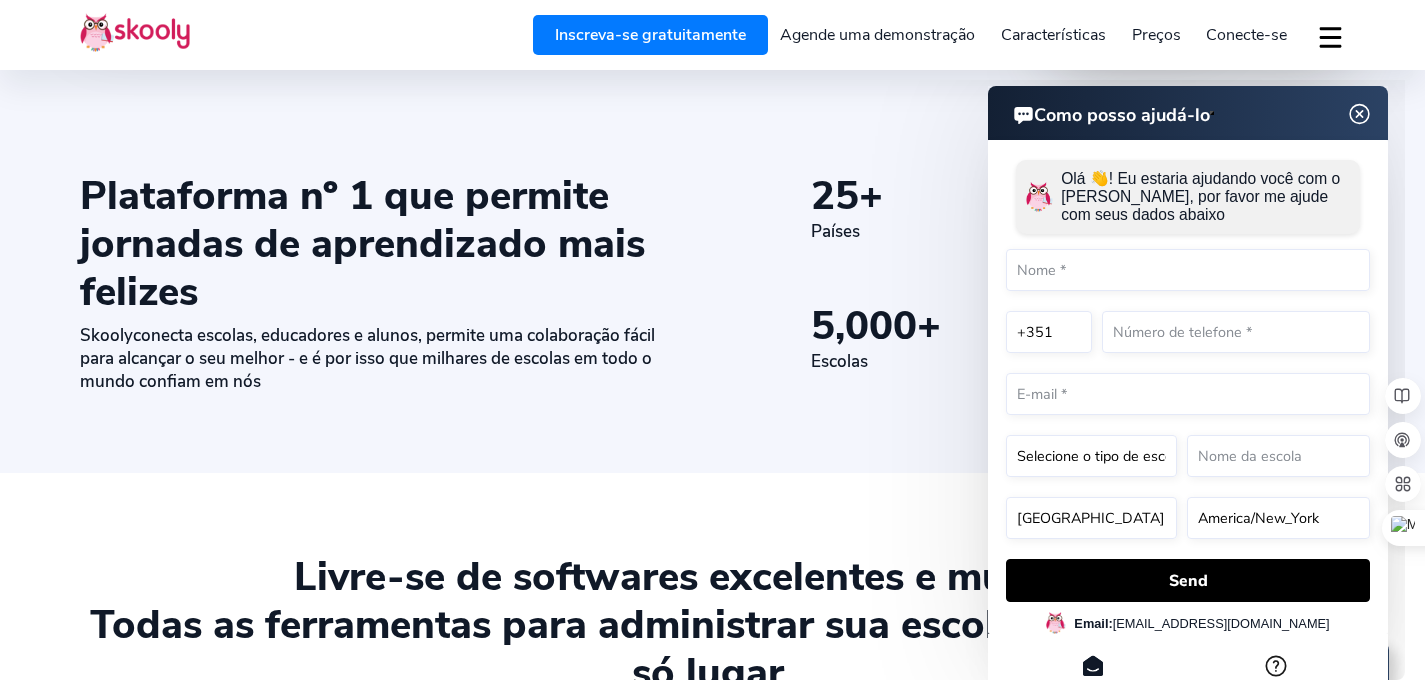 click 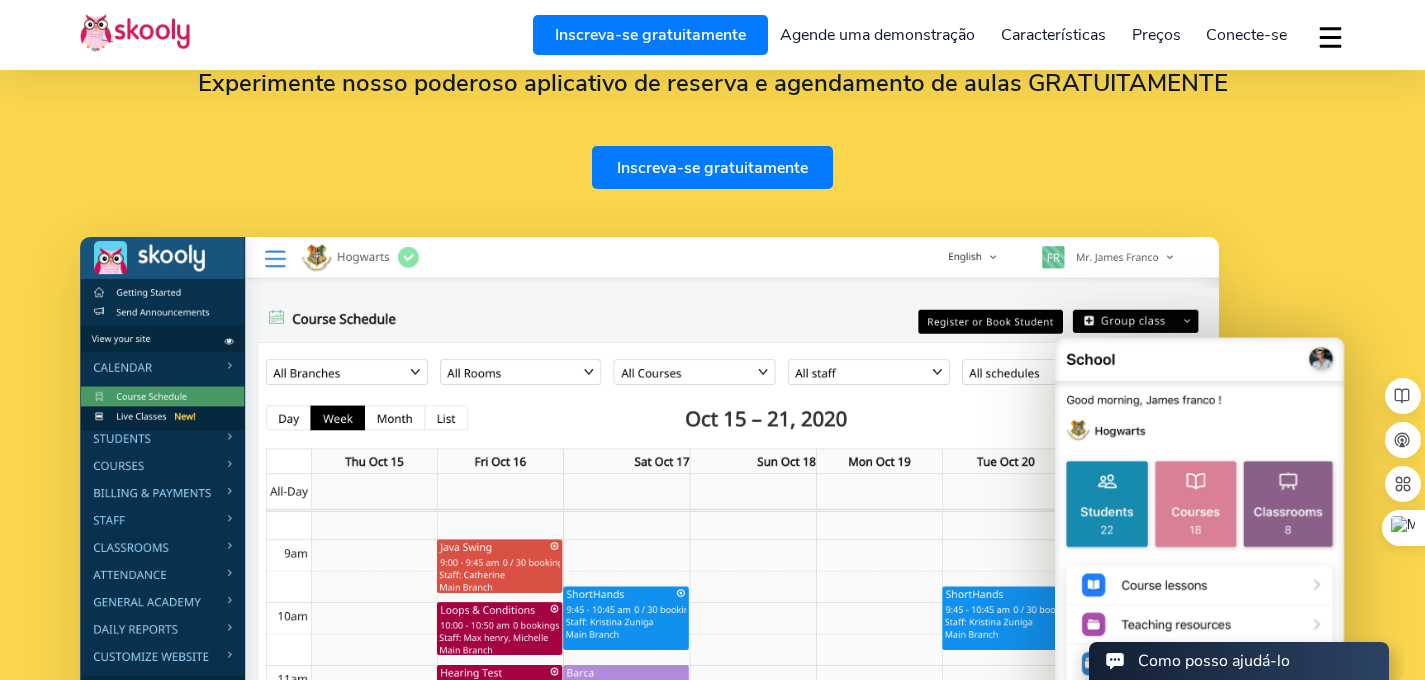 scroll, scrollTop: 0, scrollLeft: 0, axis: both 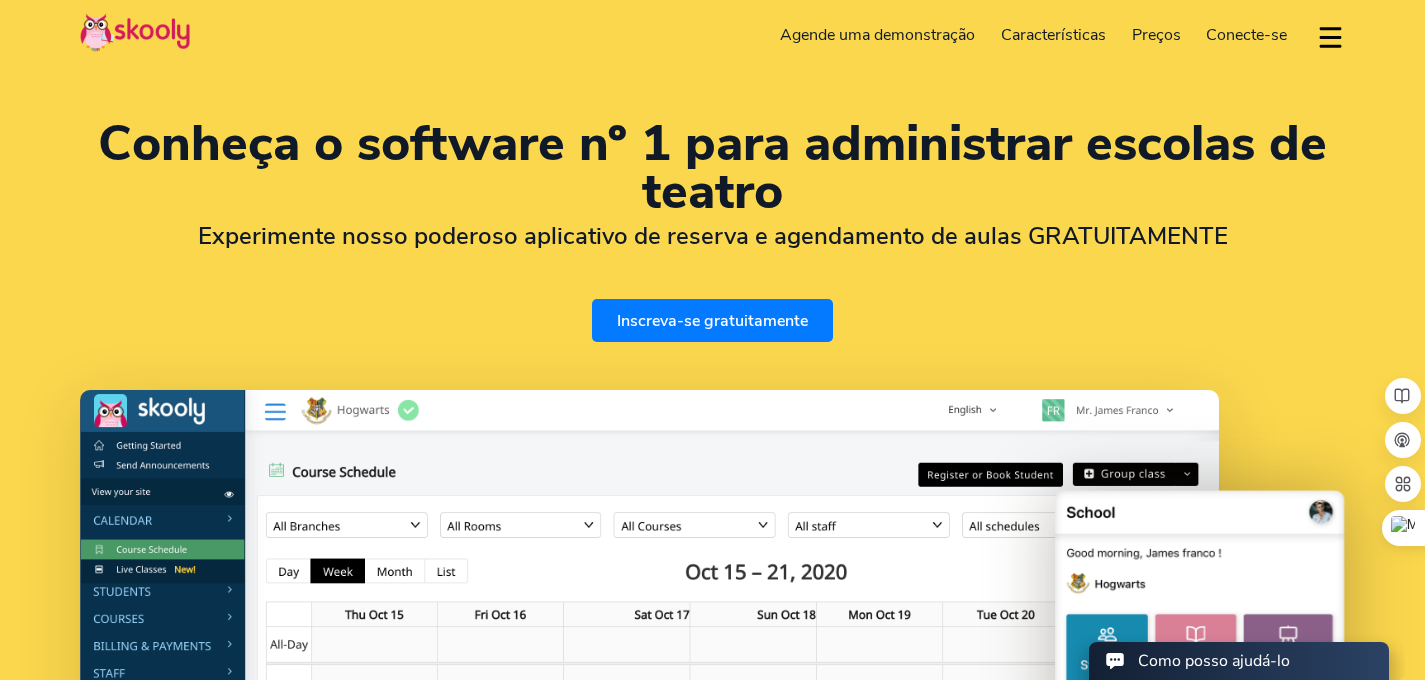 click on "Preços" at bounding box center [1156, 35] 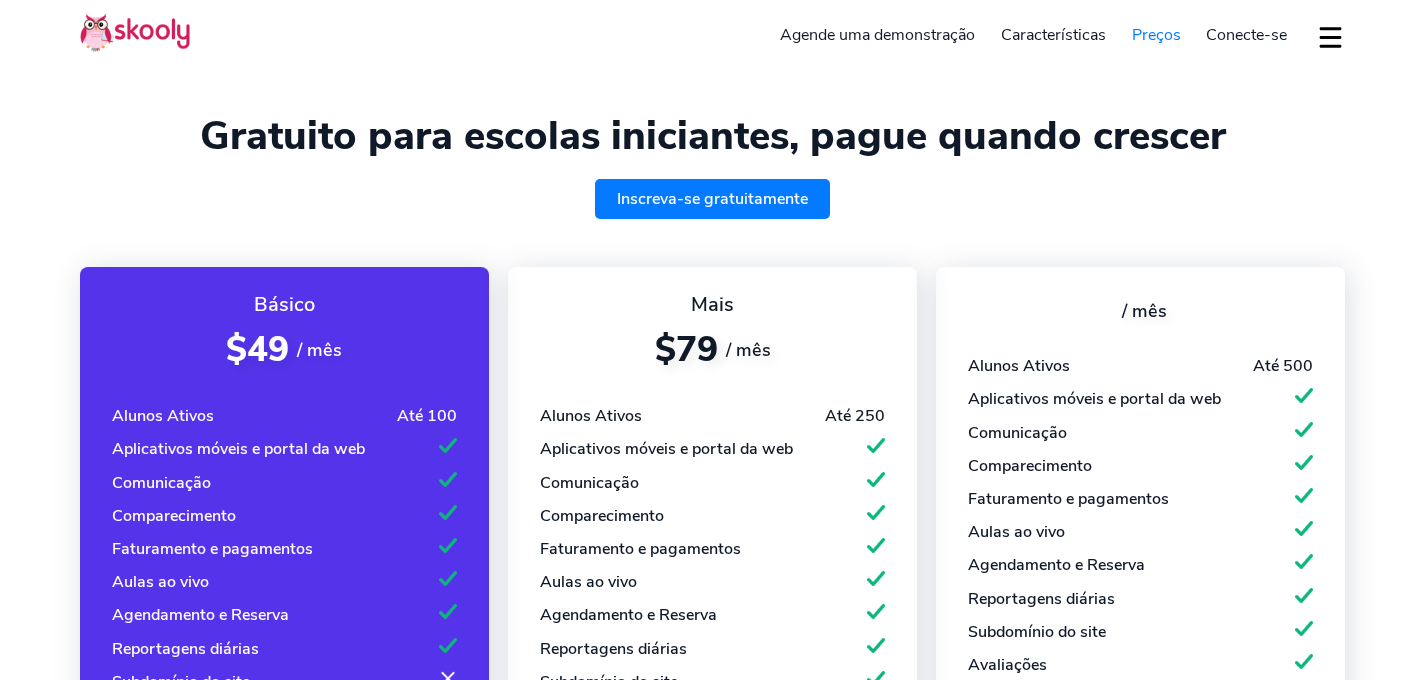 select on "pt" 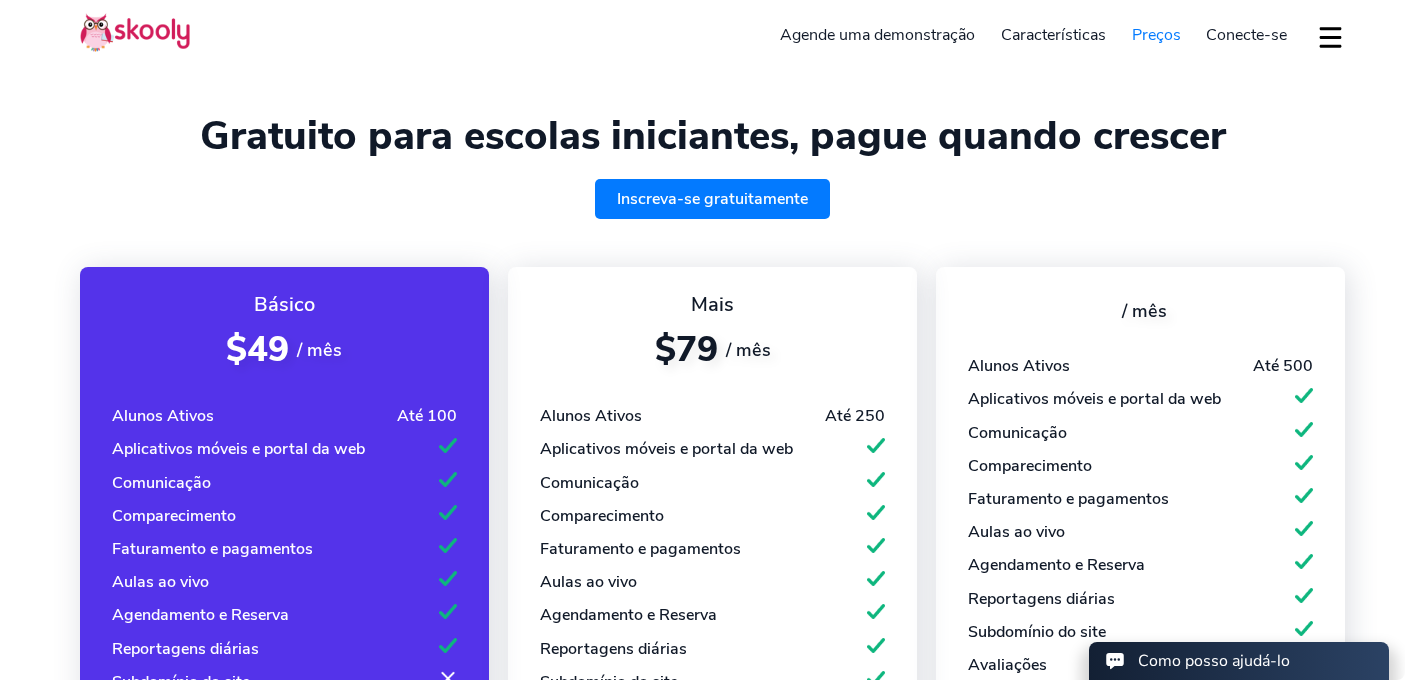 scroll, scrollTop: 0, scrollLeft: 0, axis: both 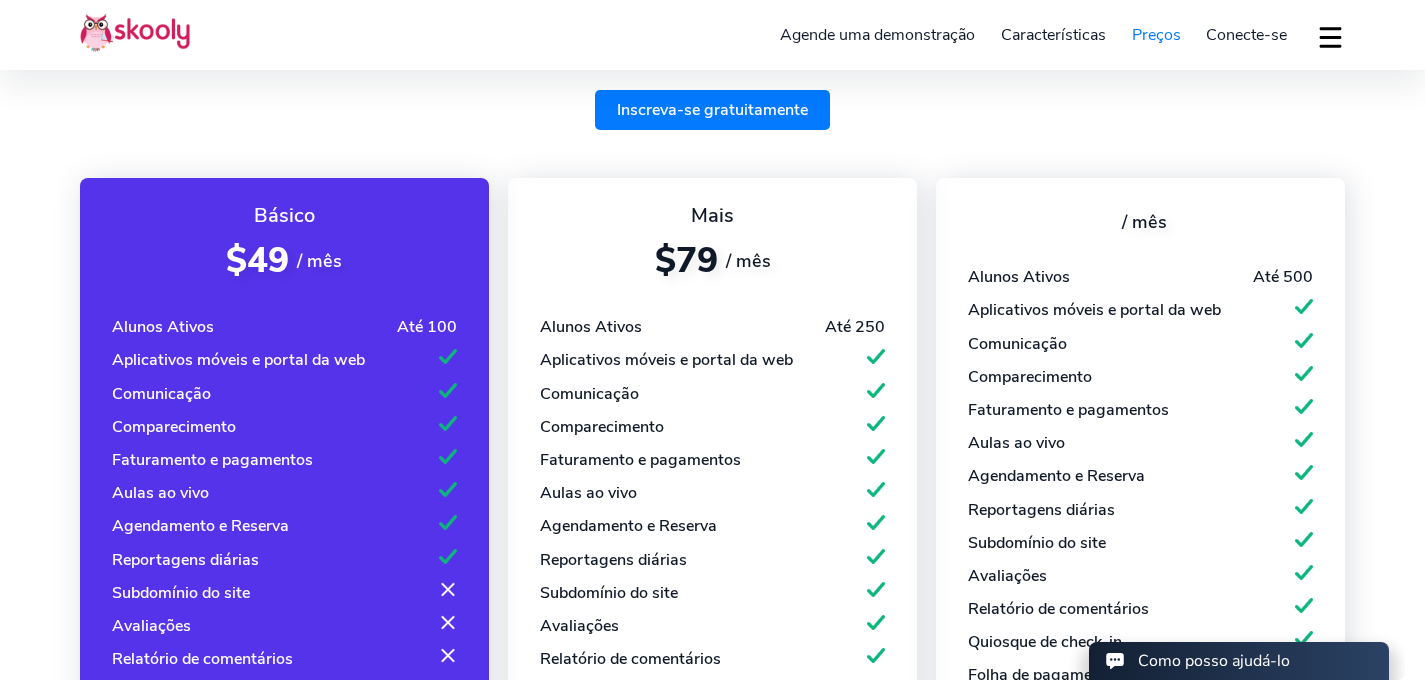 select on "351" 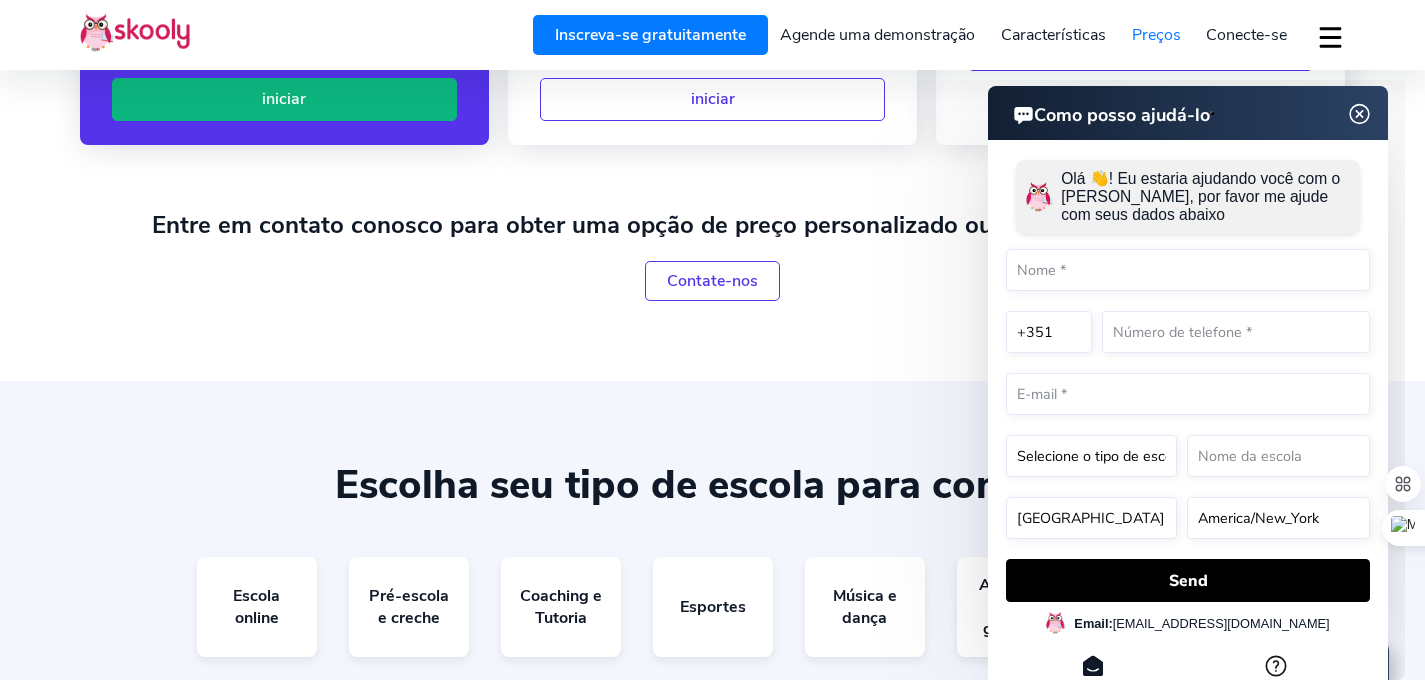 scroll, scrollTop: 966, scrollLeft: 0, axis: vertical 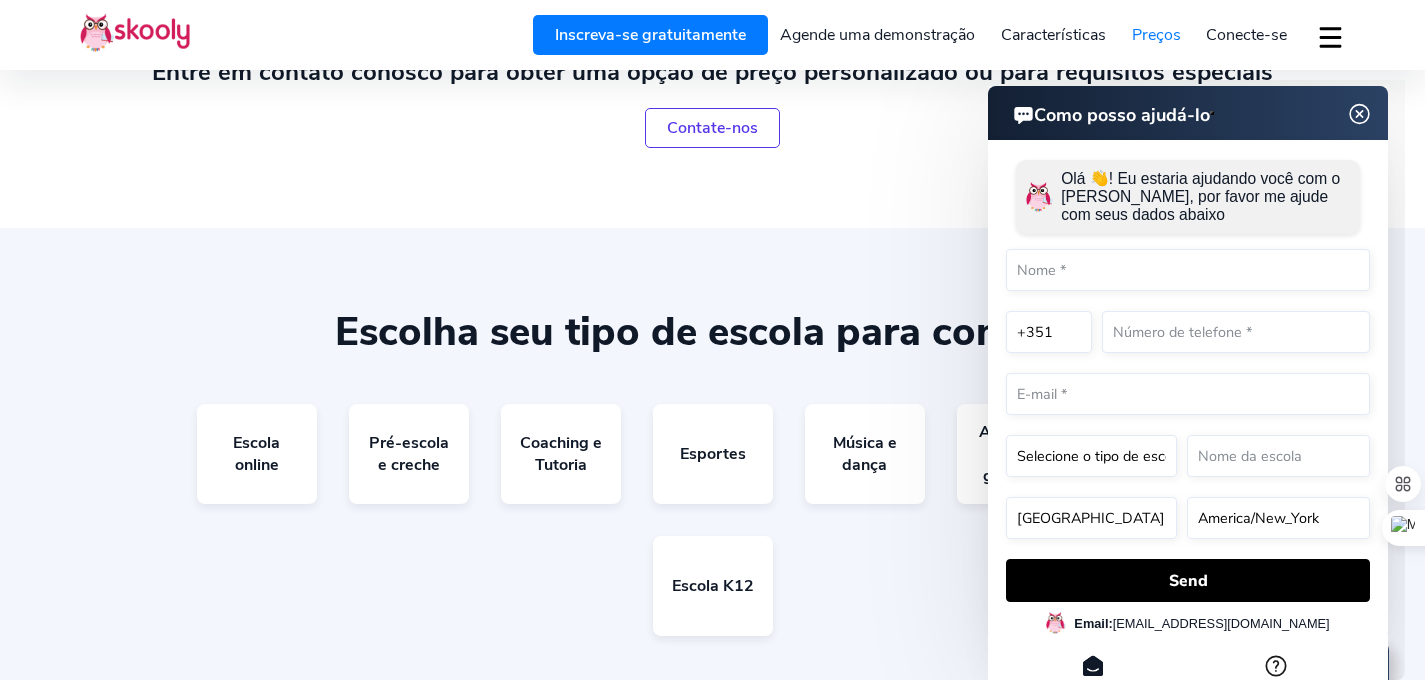 click 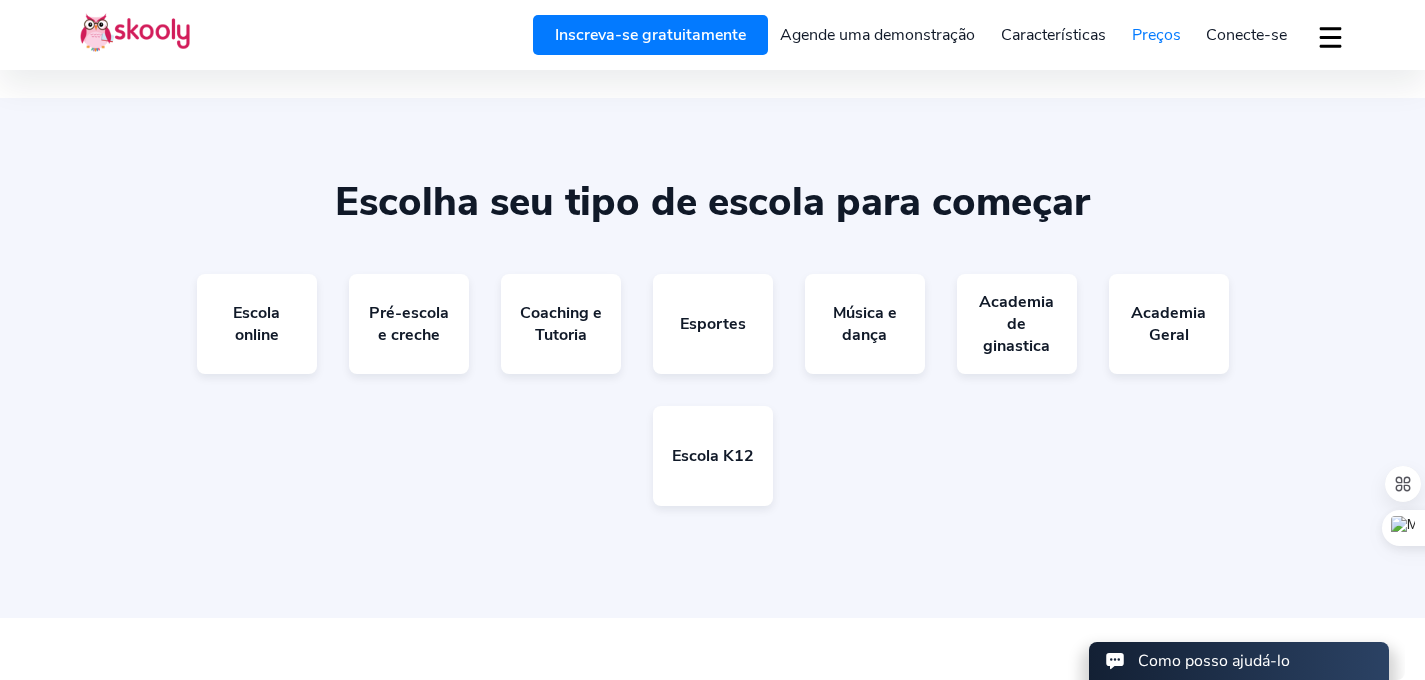 scroll, scrollTop: 1096, scrollLeft: 0, axis: vertical 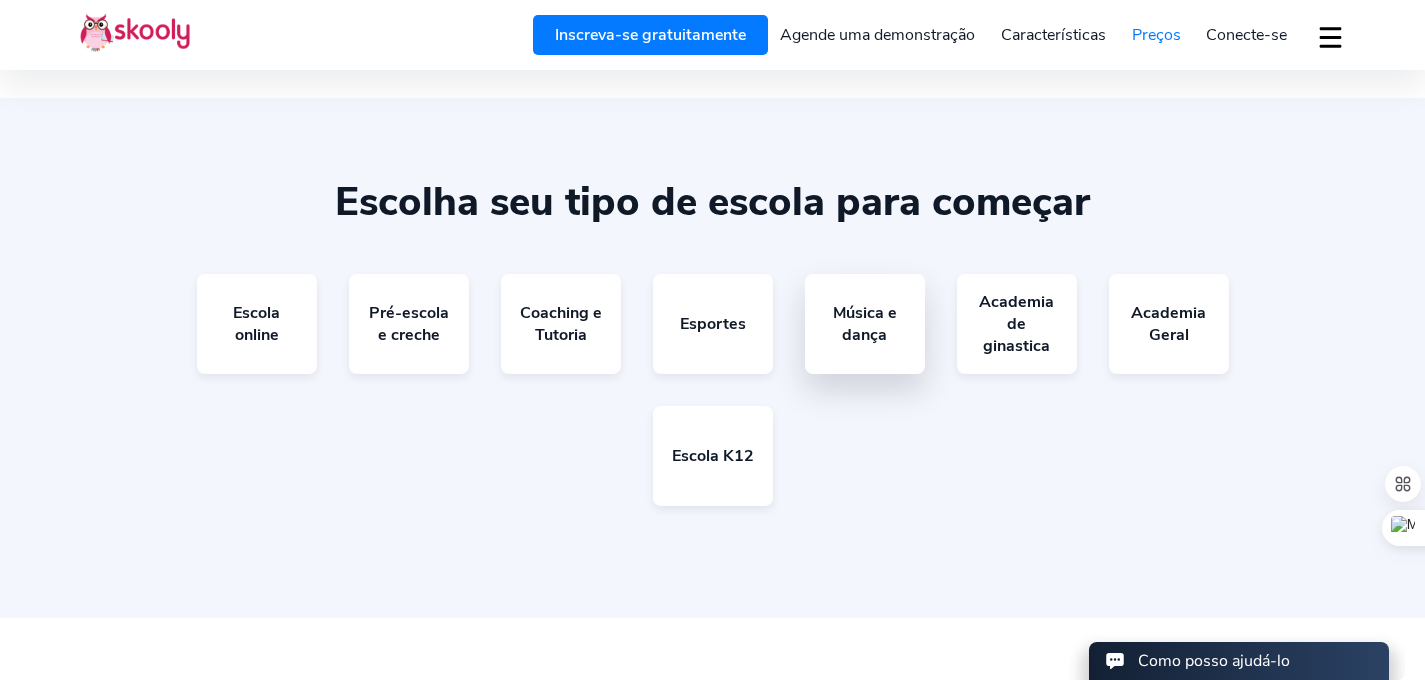 click on "Música e dança" at bounding box center [865, 324] 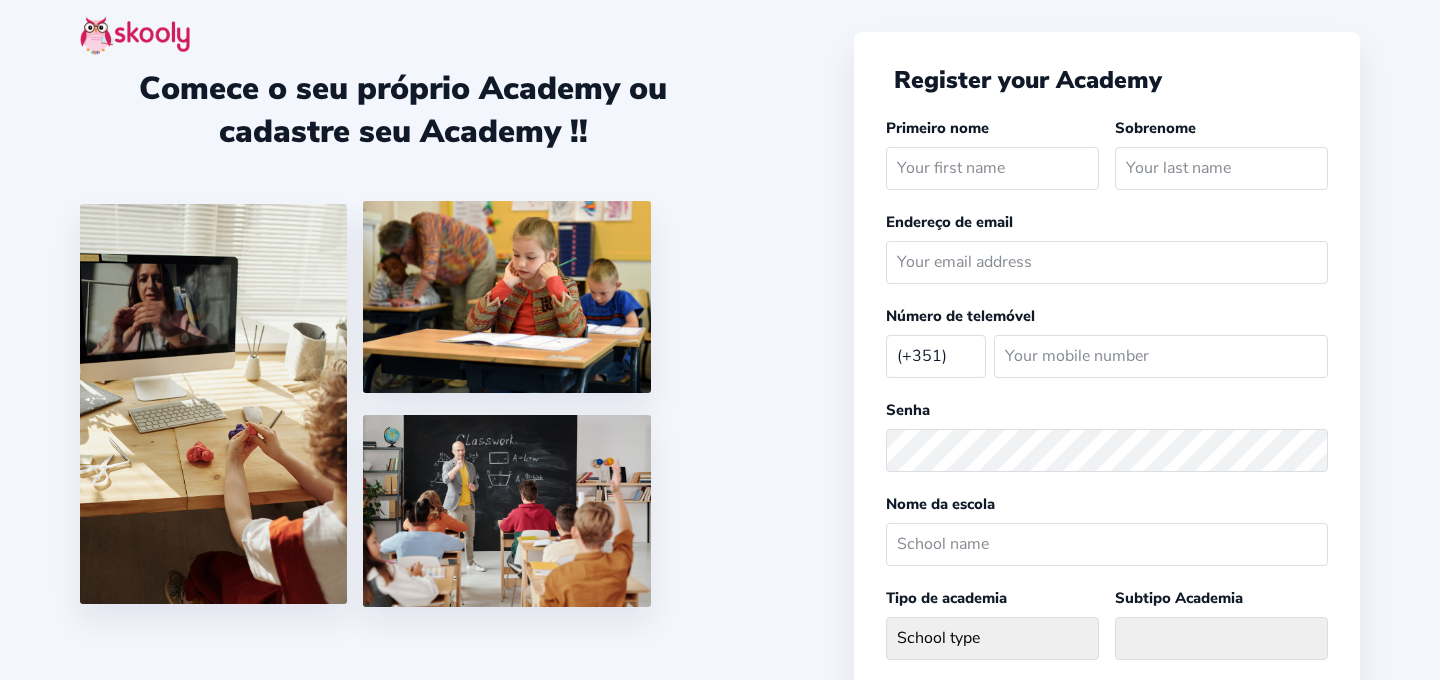 select on "PT" 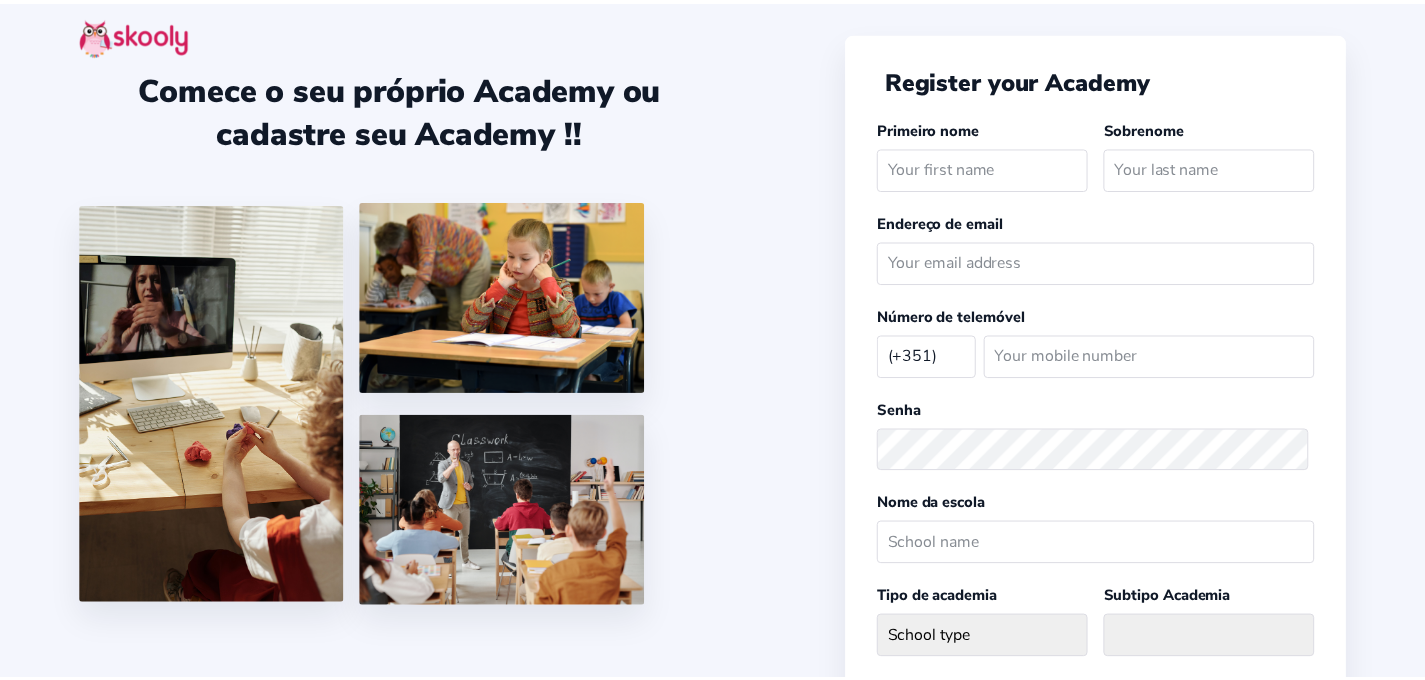 scroll, scrollTop: 0, scrollLeft: 0, axis: both 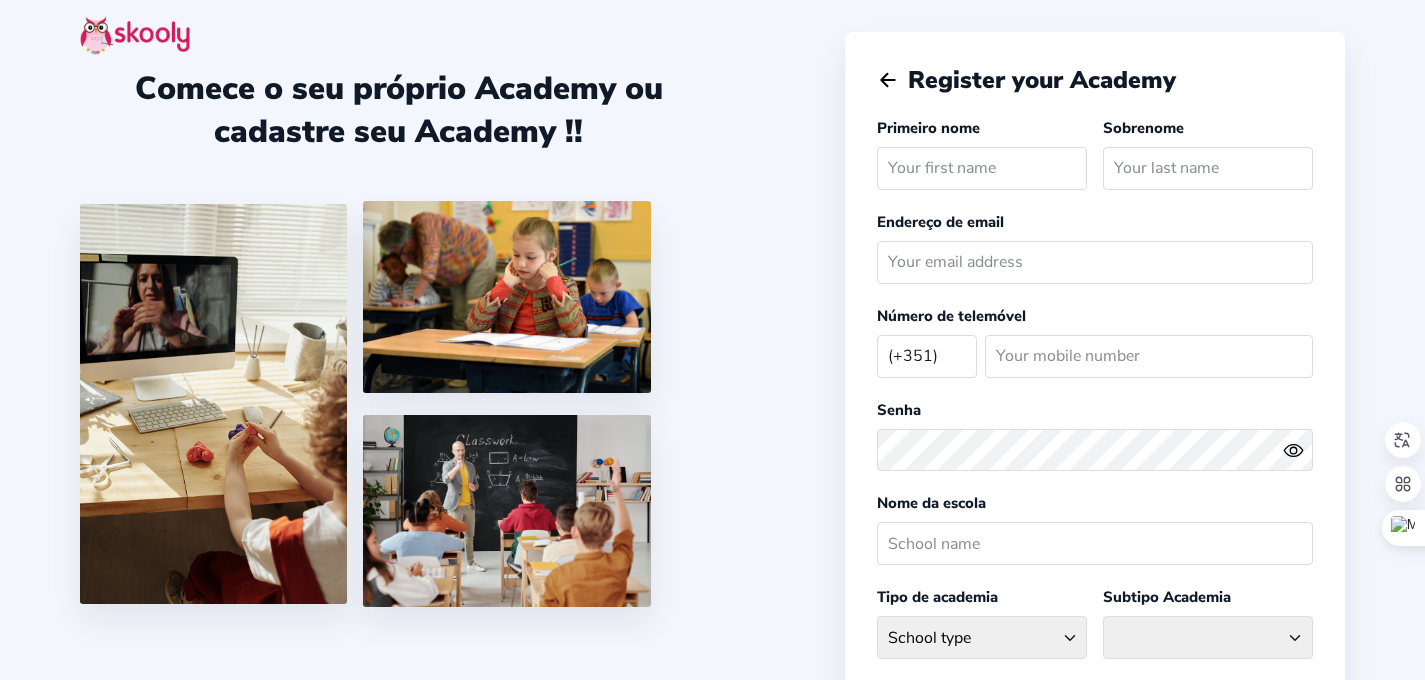 click 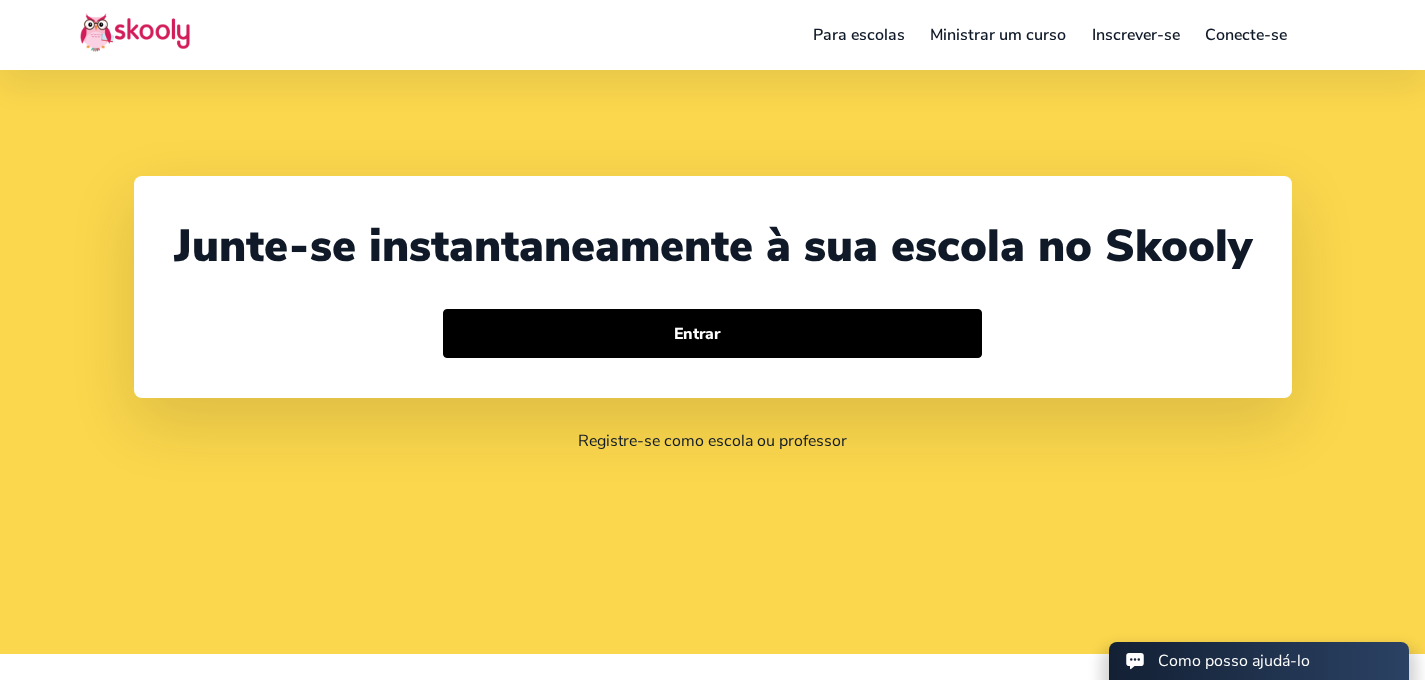scroll, scrollTop: 129, scrollLeft: 0, axis: vertical 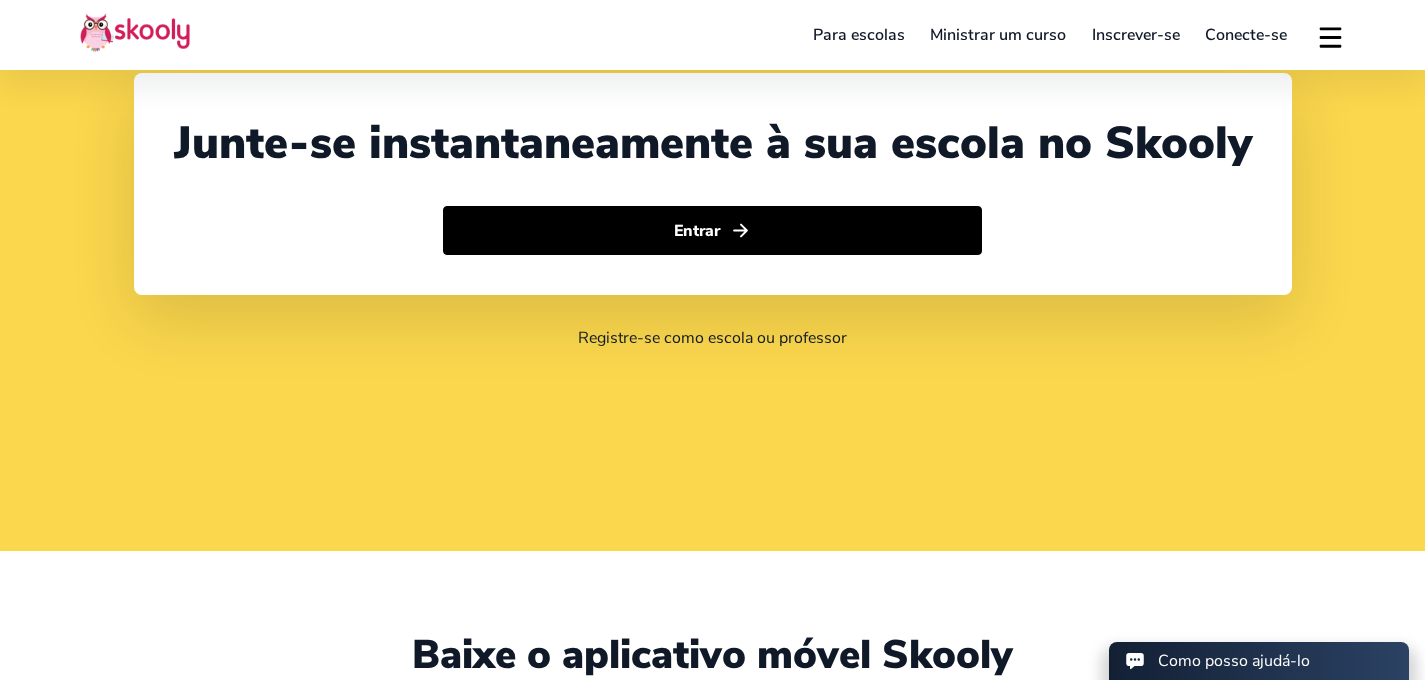 select on "351" 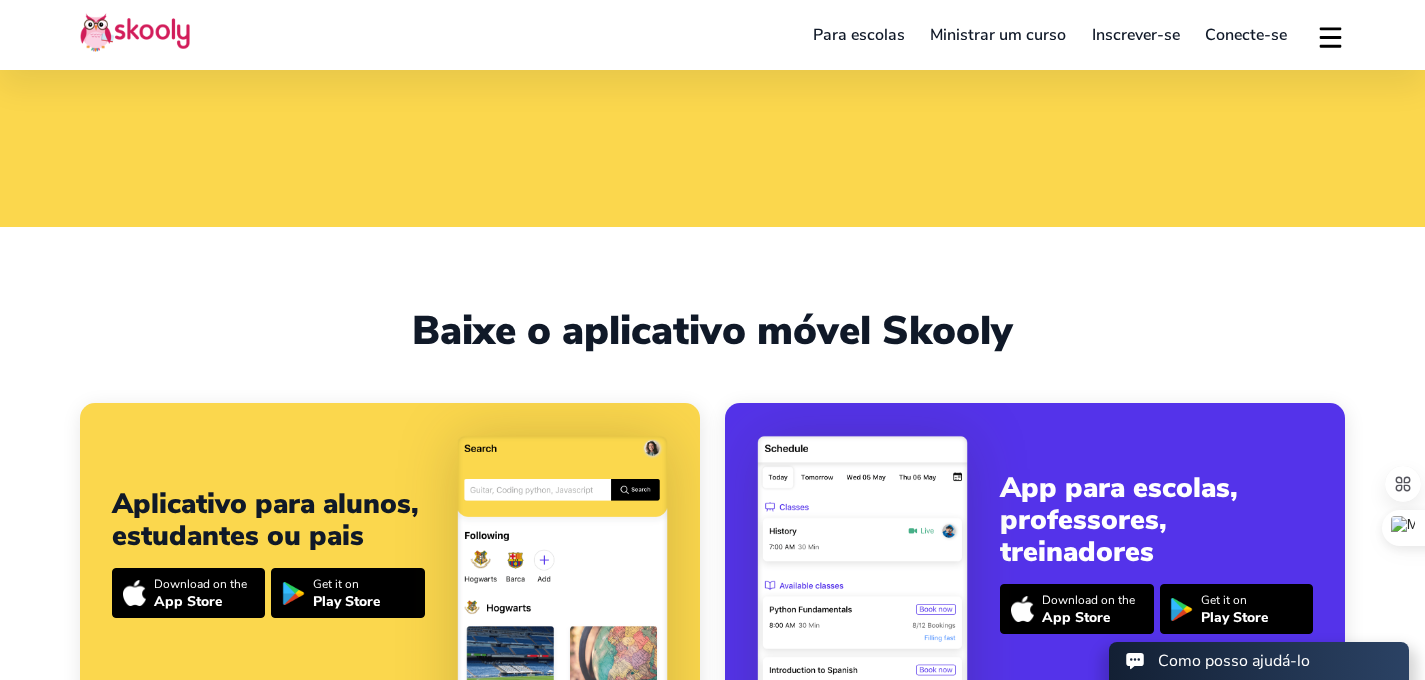 scroll, scrollTop: 521, scrollLeft: 0, axis: vertical 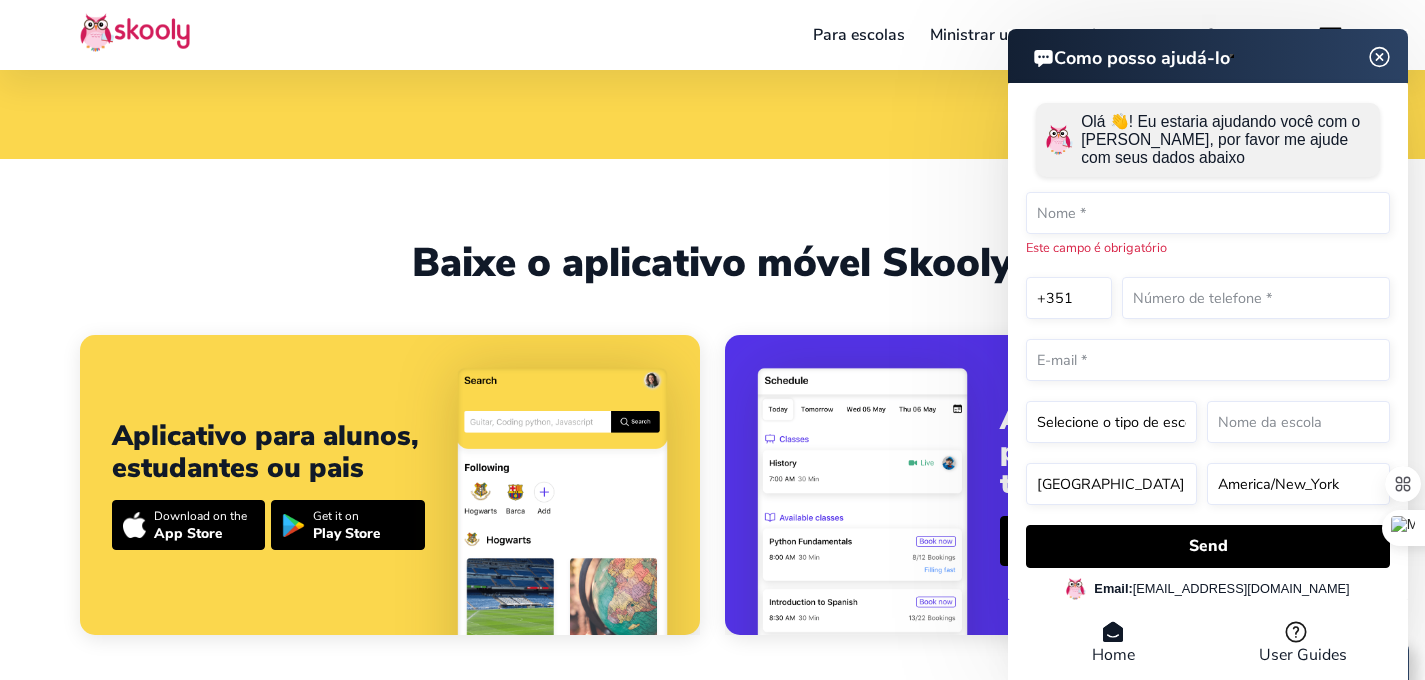 click on "Como posso ajudá-lo" at bounding box center (1208, 56) 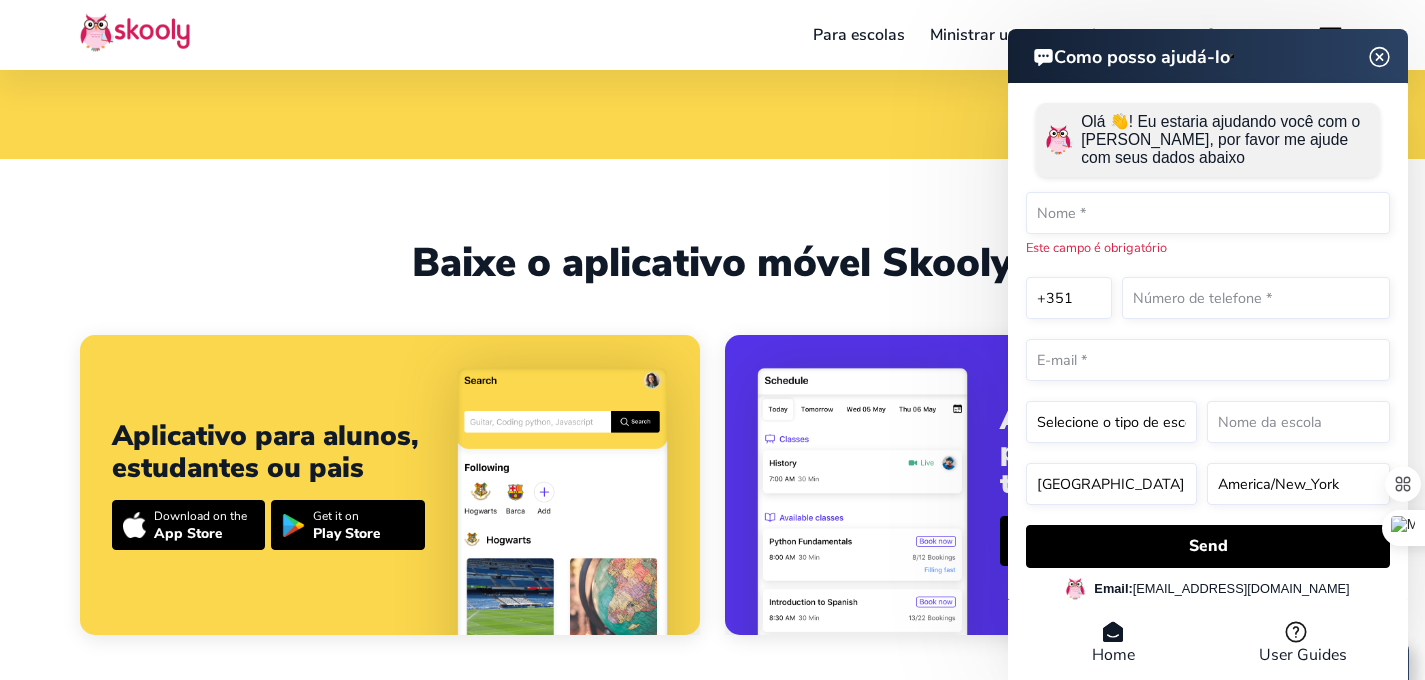 click at bounding box center (1380, 56) 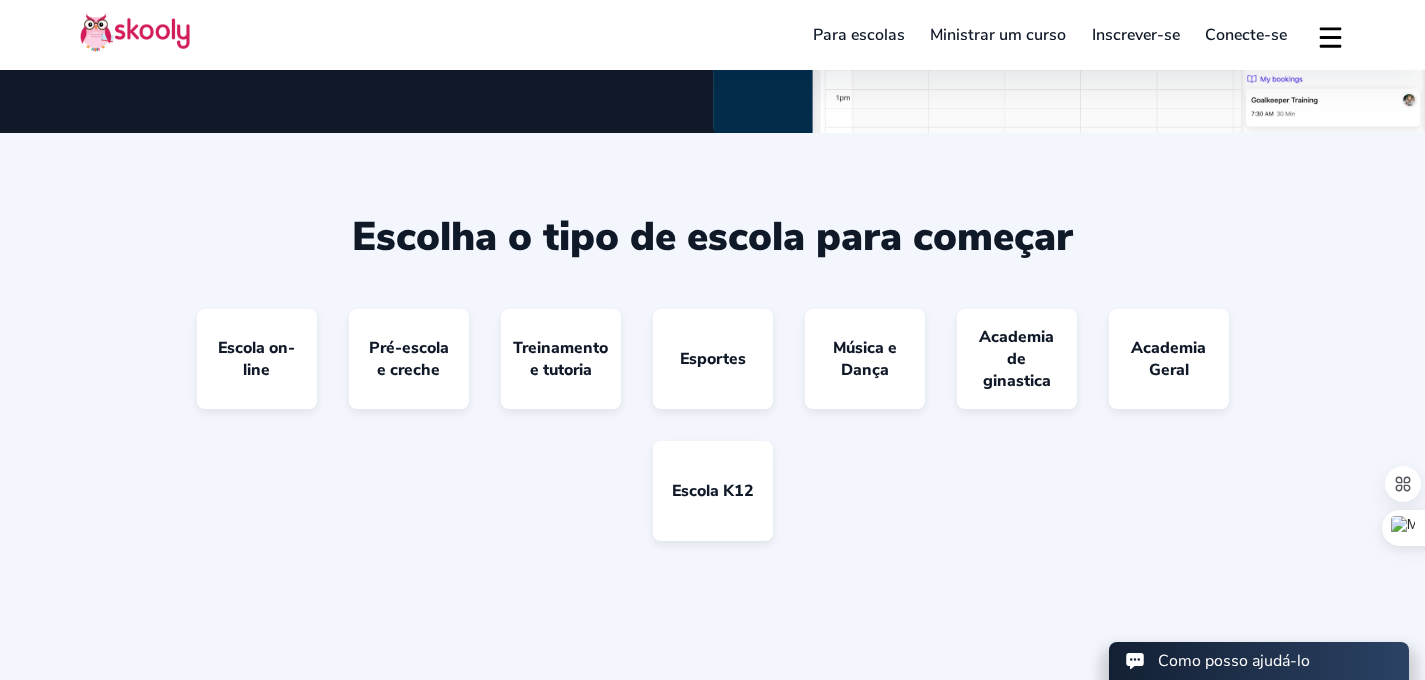 scroll, scrollTop: 1136, scrollLeft: 0, axis: vertical 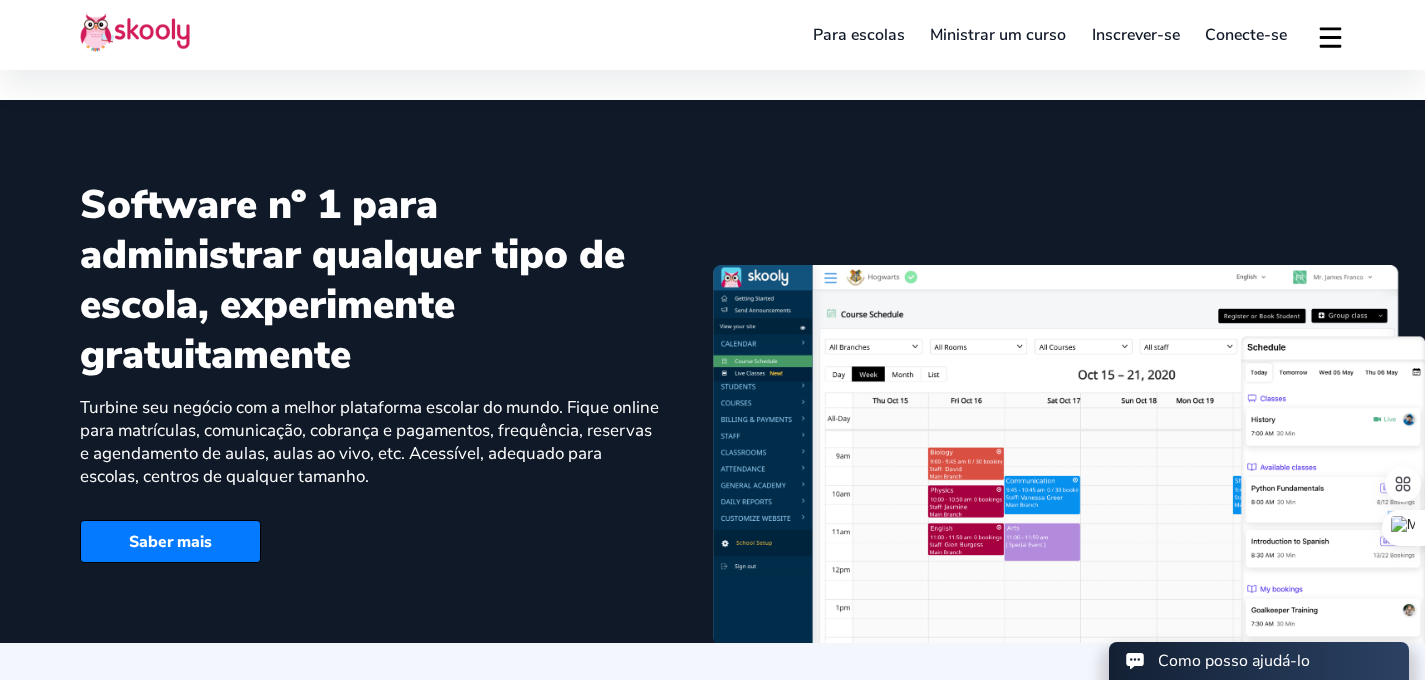 click on "Para escolas" 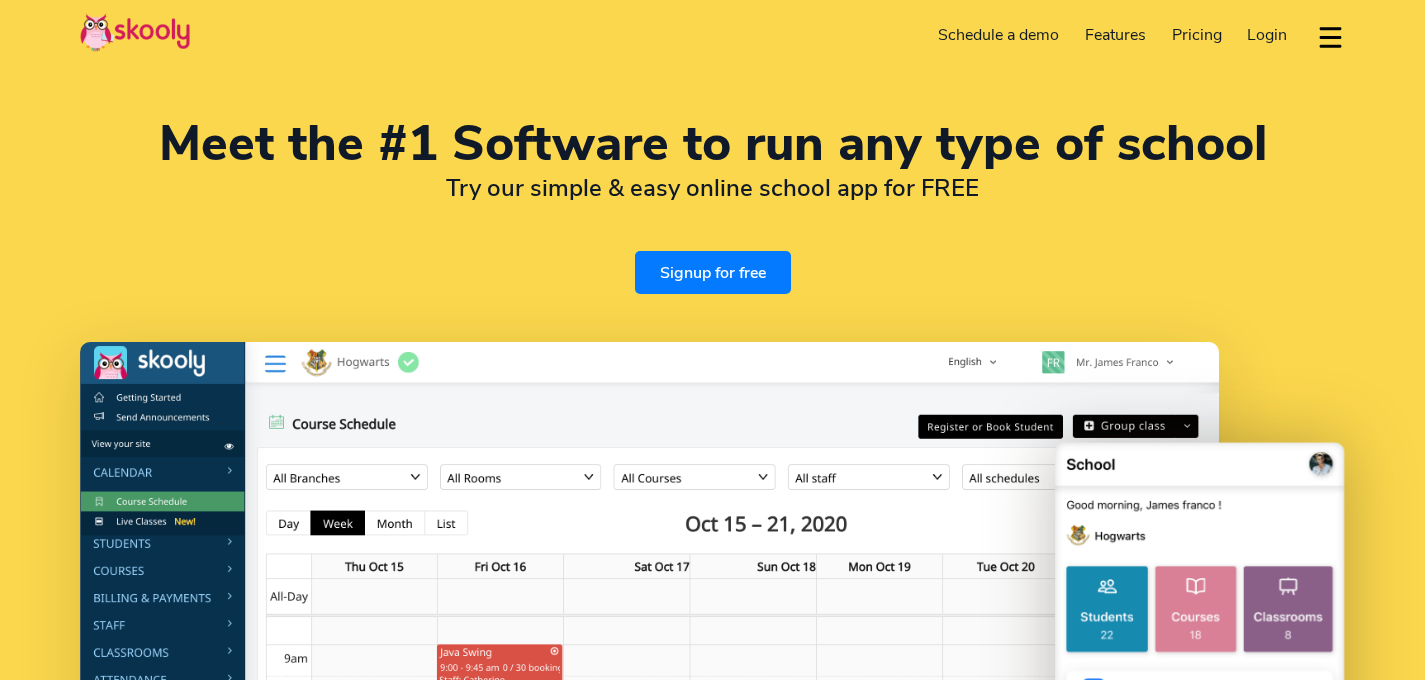 select on "en" 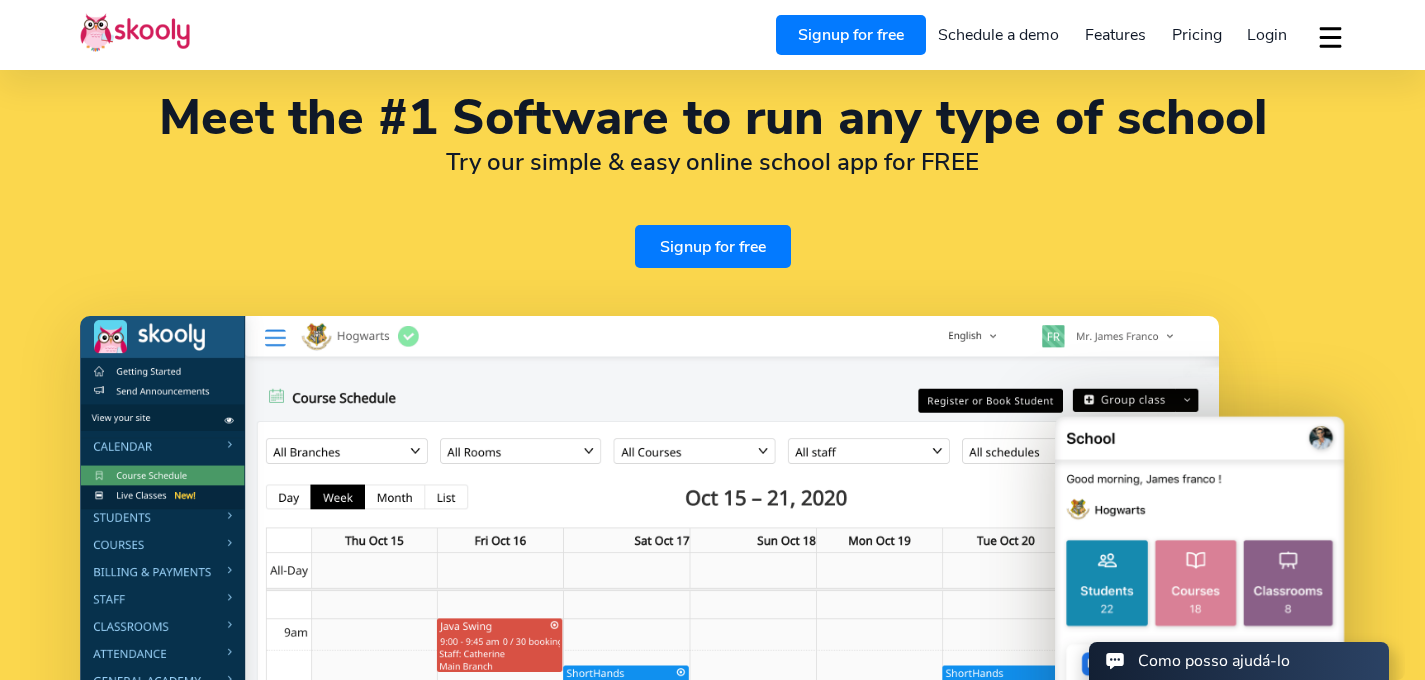 scroll, scrollTop: 276, scrollLeft: 0, axis: vertical 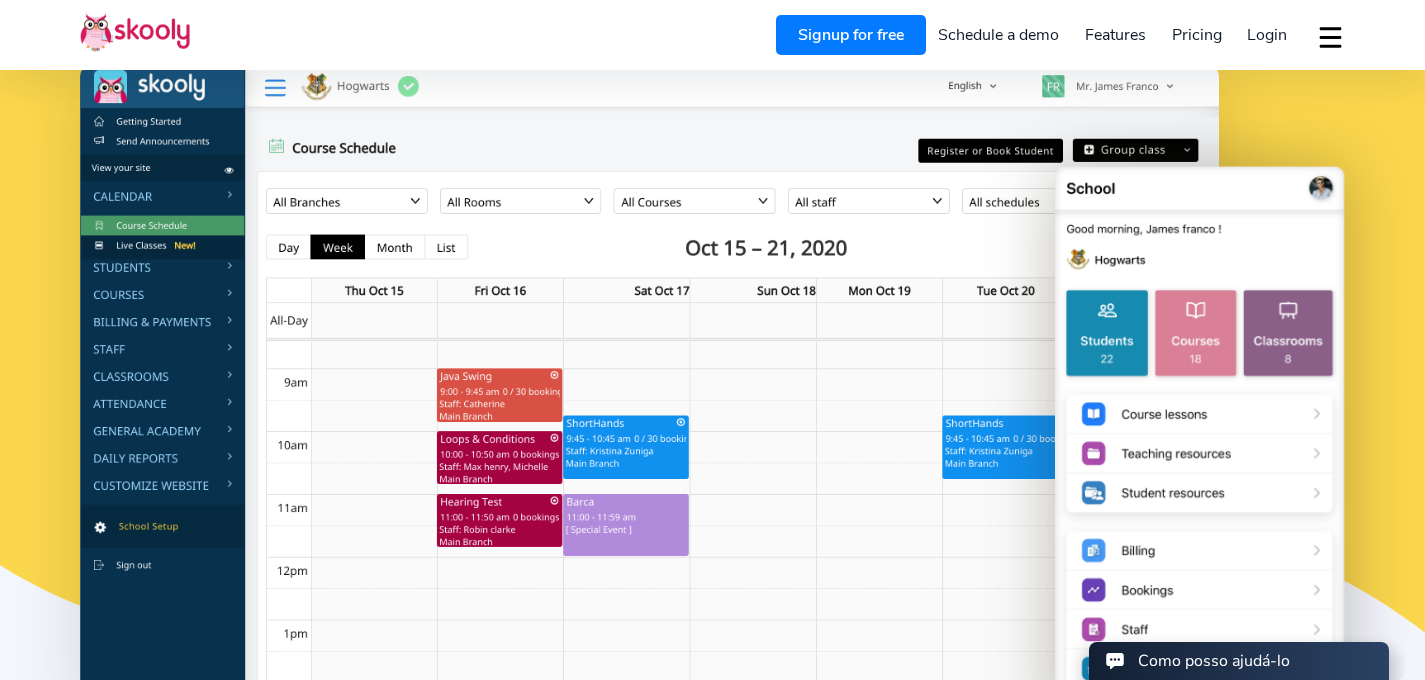 select on "351" 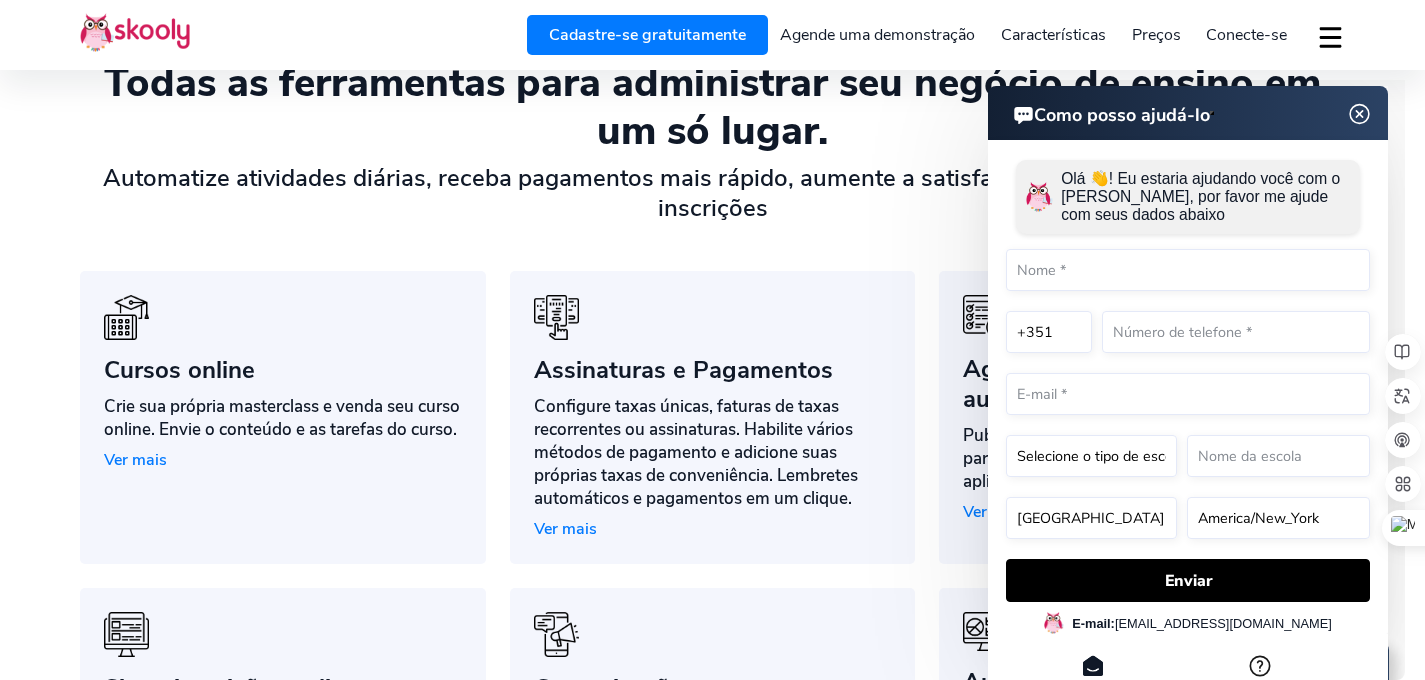 scroll, scrollTop: 1549, scrollLeft: 0, axis: vertical 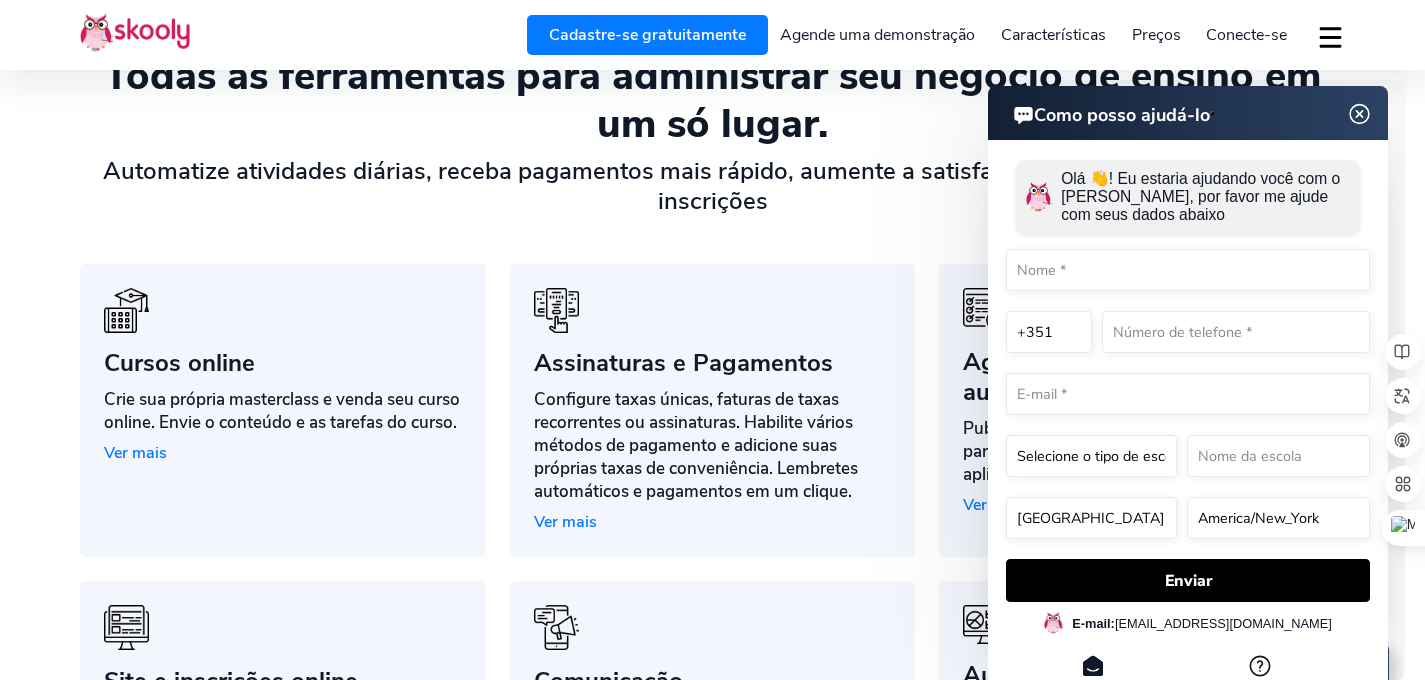 click 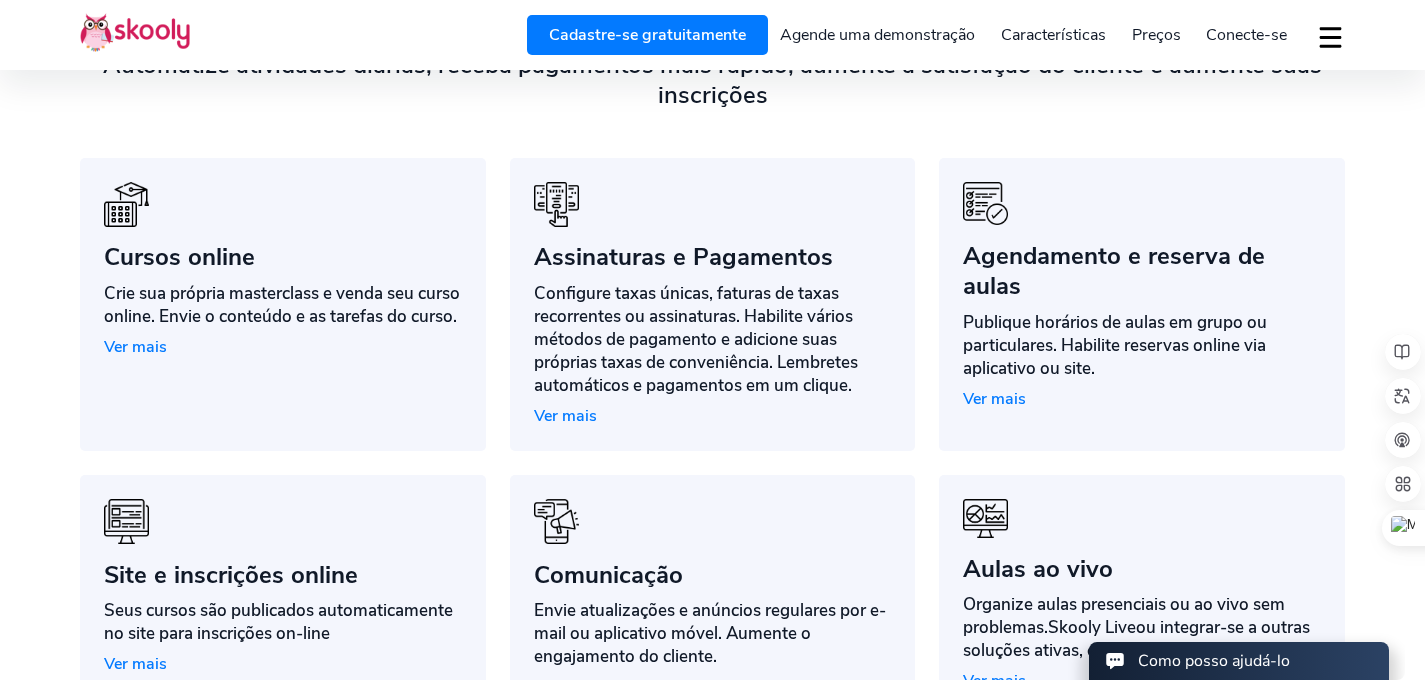 scroll, scrollTop: 1656, scrollLeft: 0, axis: vertical 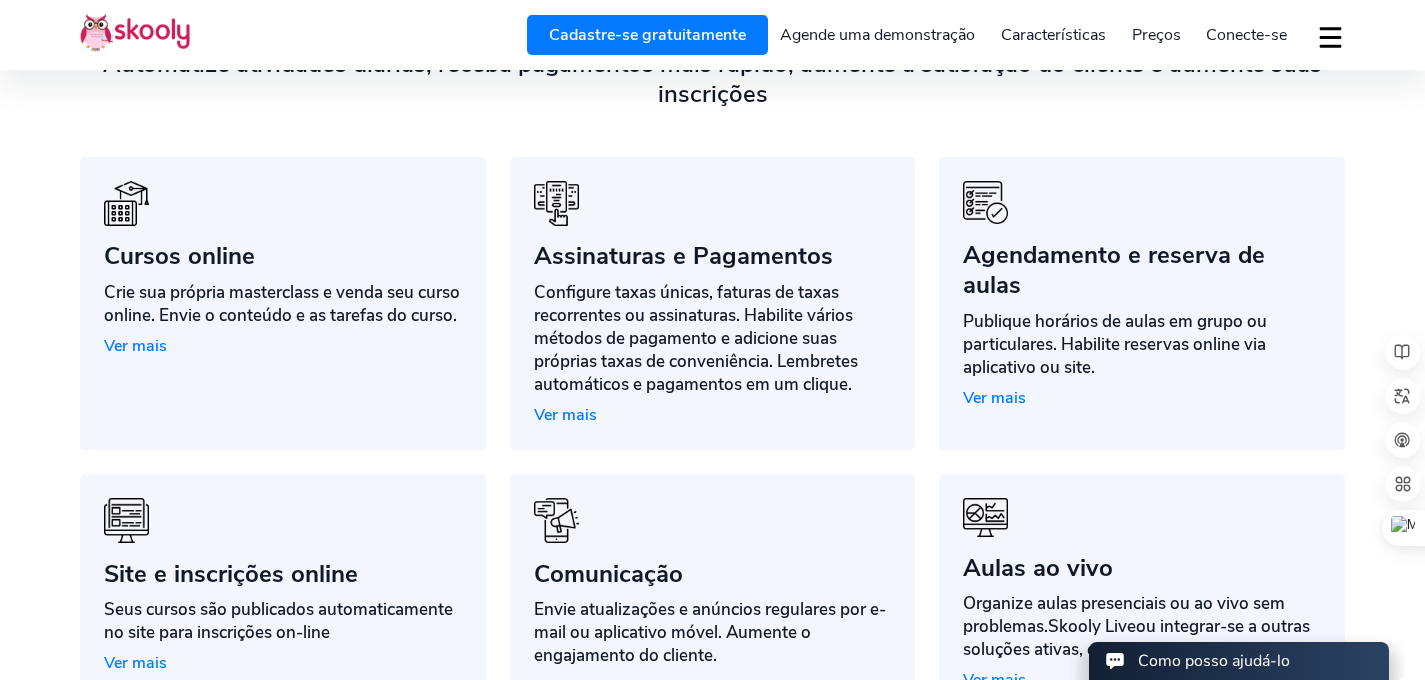 click on "Ver mais" at bounding box center [565, 415] 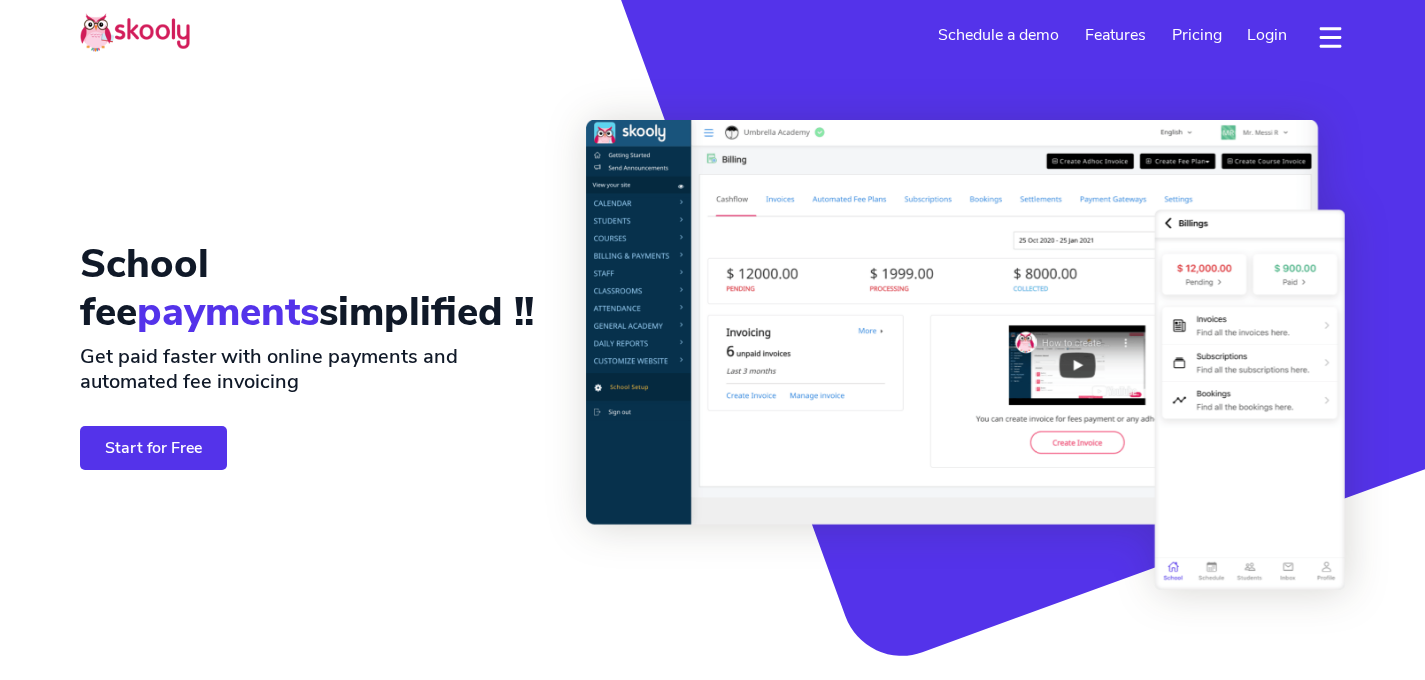 select on "en" 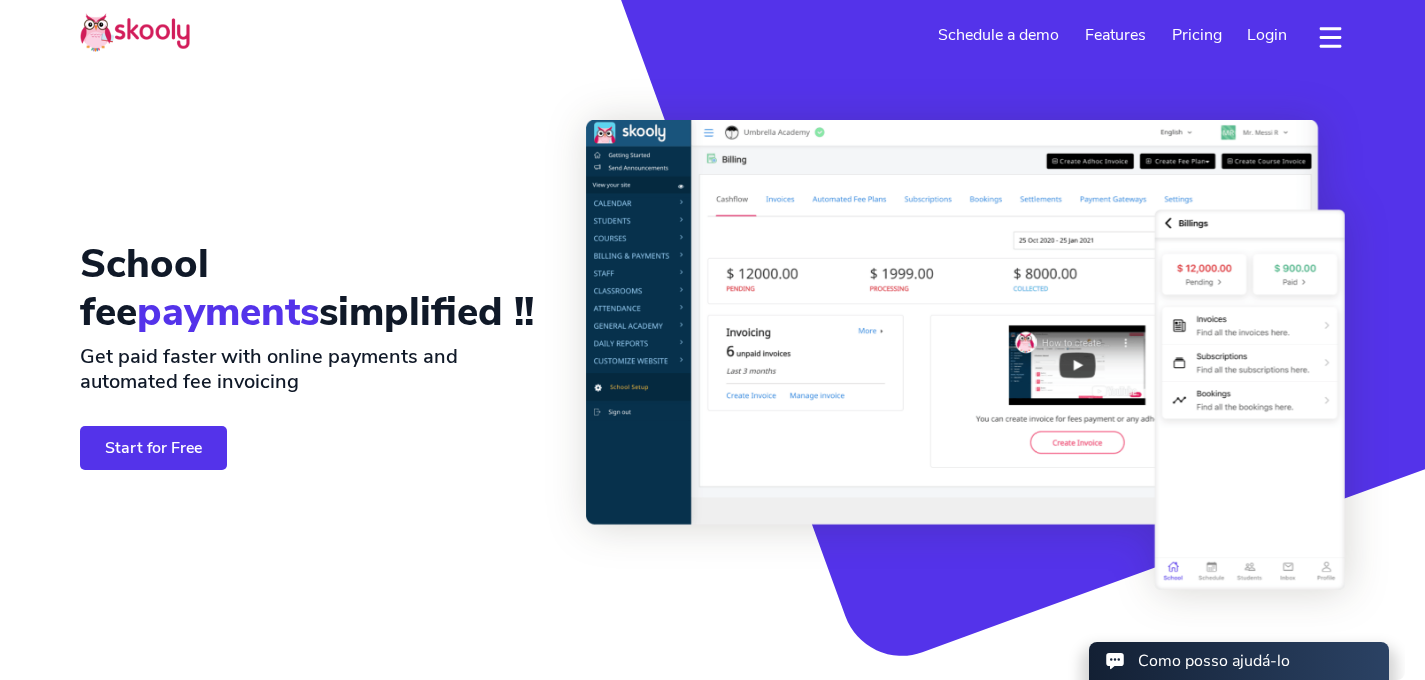 scroll, scrollTop: 0, scrollLeft: 0, axis: both 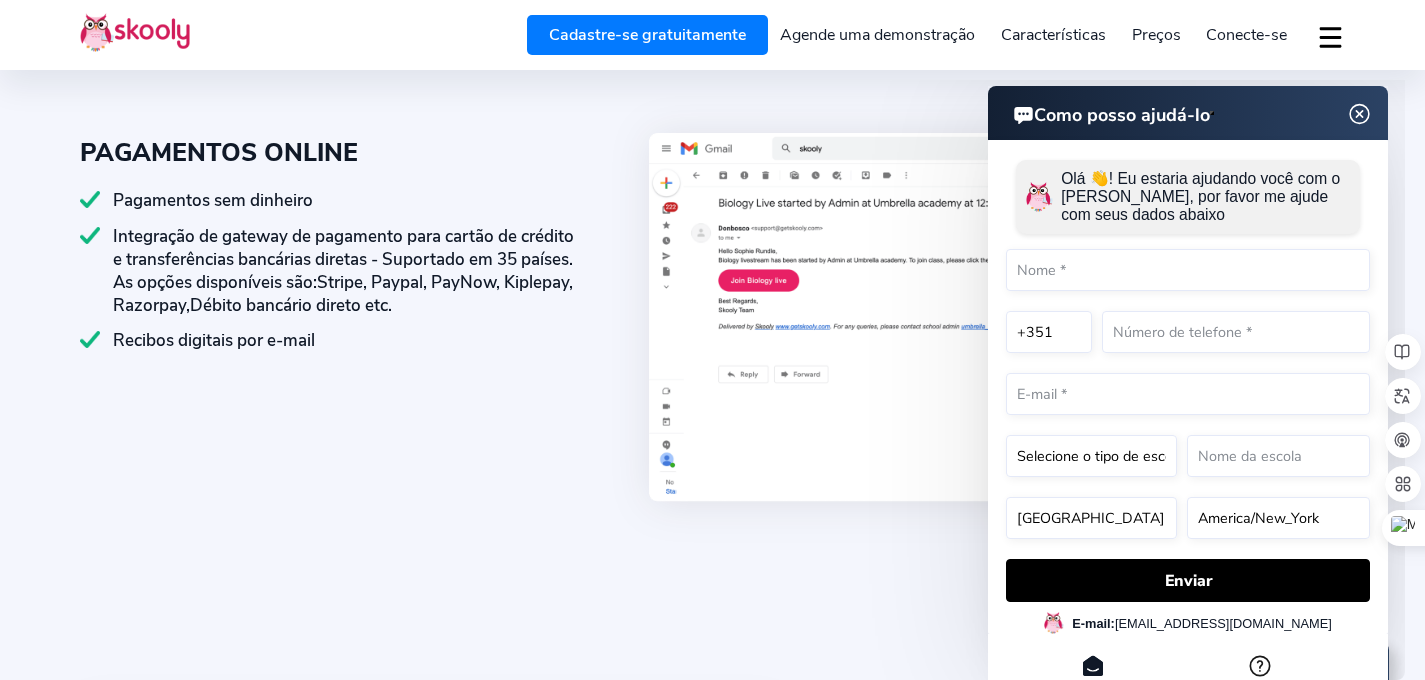 click 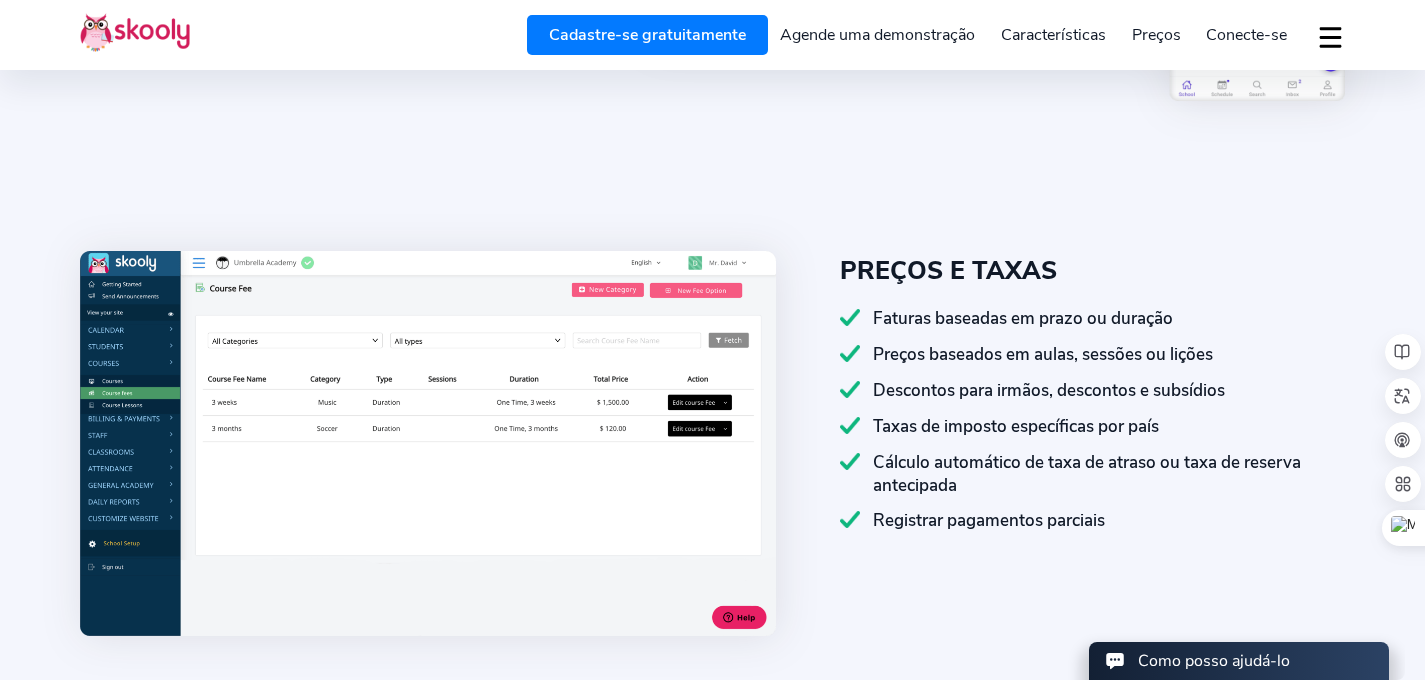scroll, scrollTop: 449, scrollLeft: 0, axis: vertical 